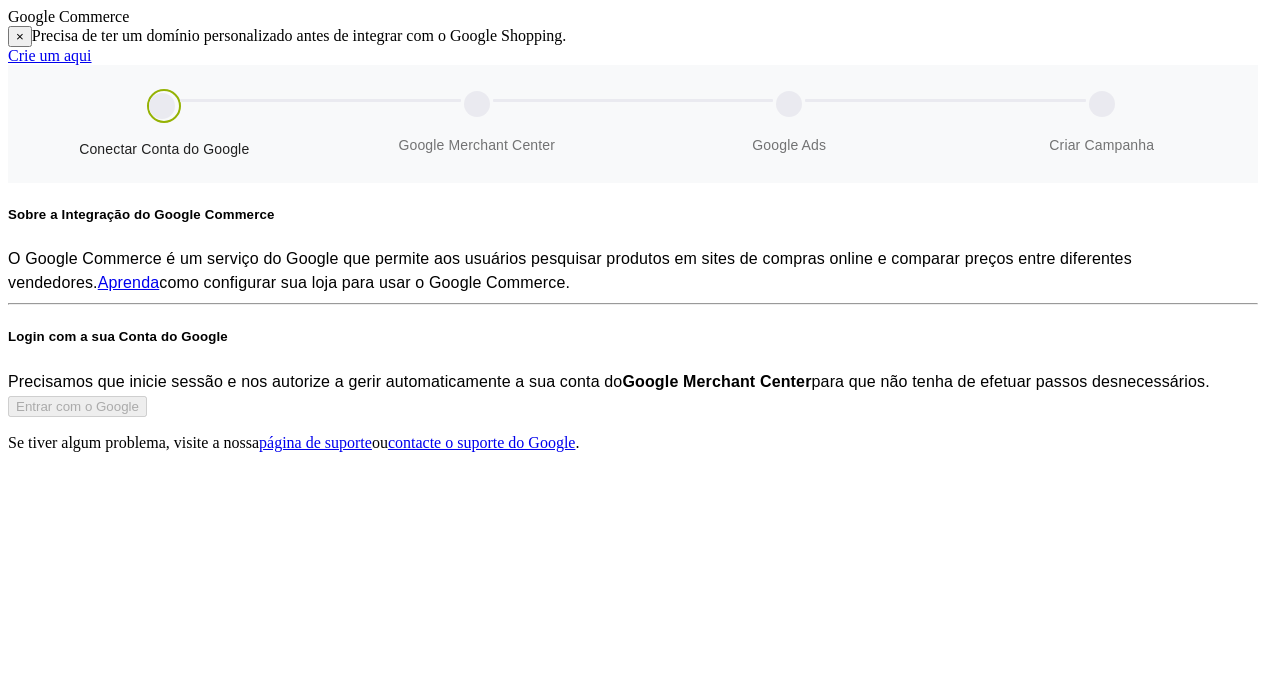 scroll, scrollTop: 0, scrollLeft: 0, axis: both 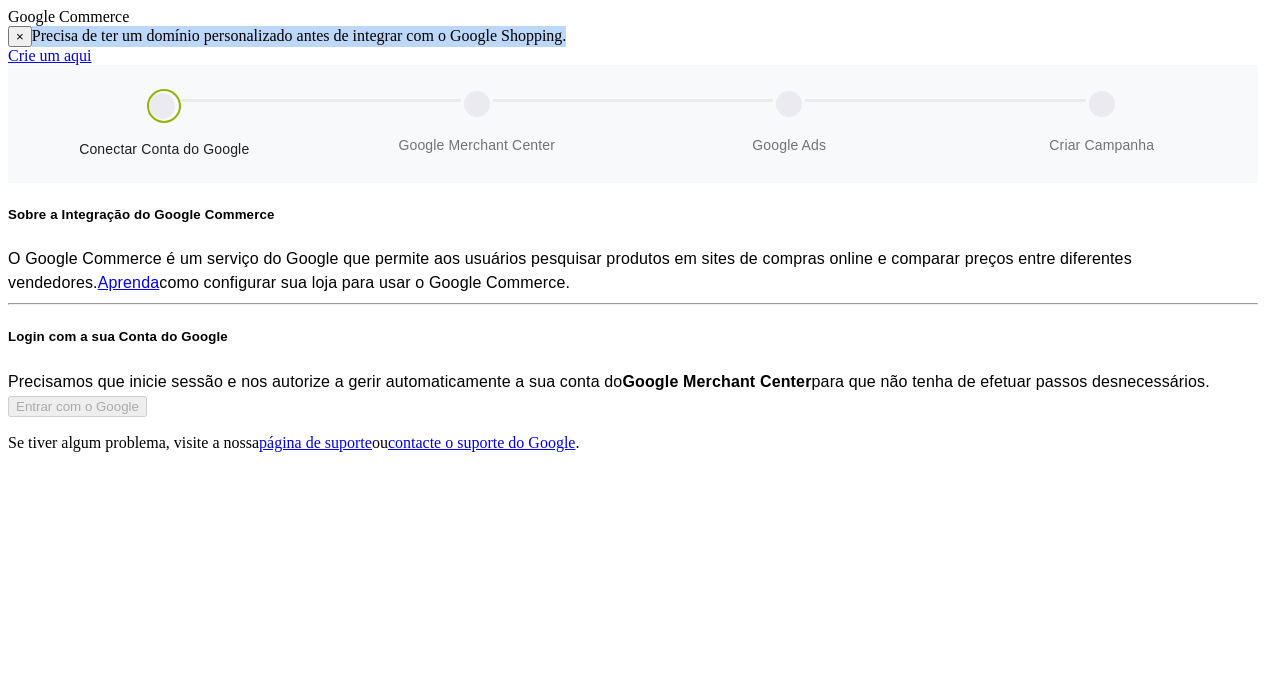 drag, startPoint x: 729, startPoint y: 106, endPoint x: 82, endPoint y: 83, distance: 647.4087 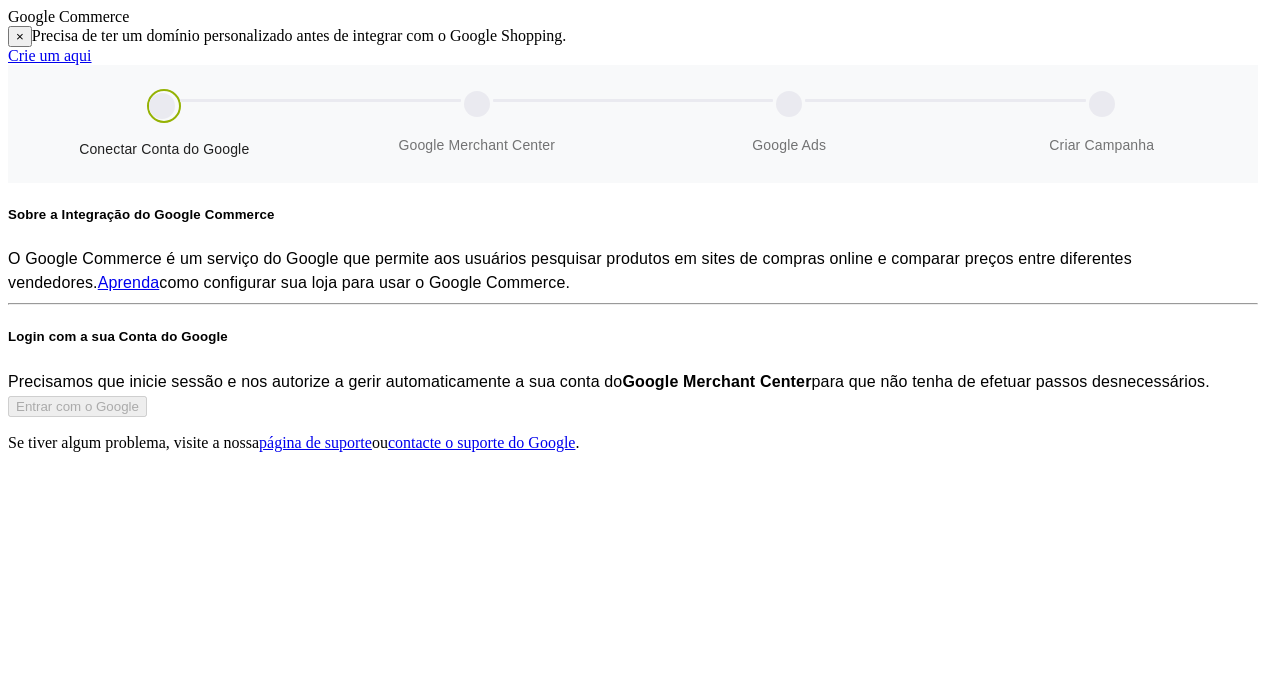 click on "Conectar Conta do Google" at bounding box center [164, 141] 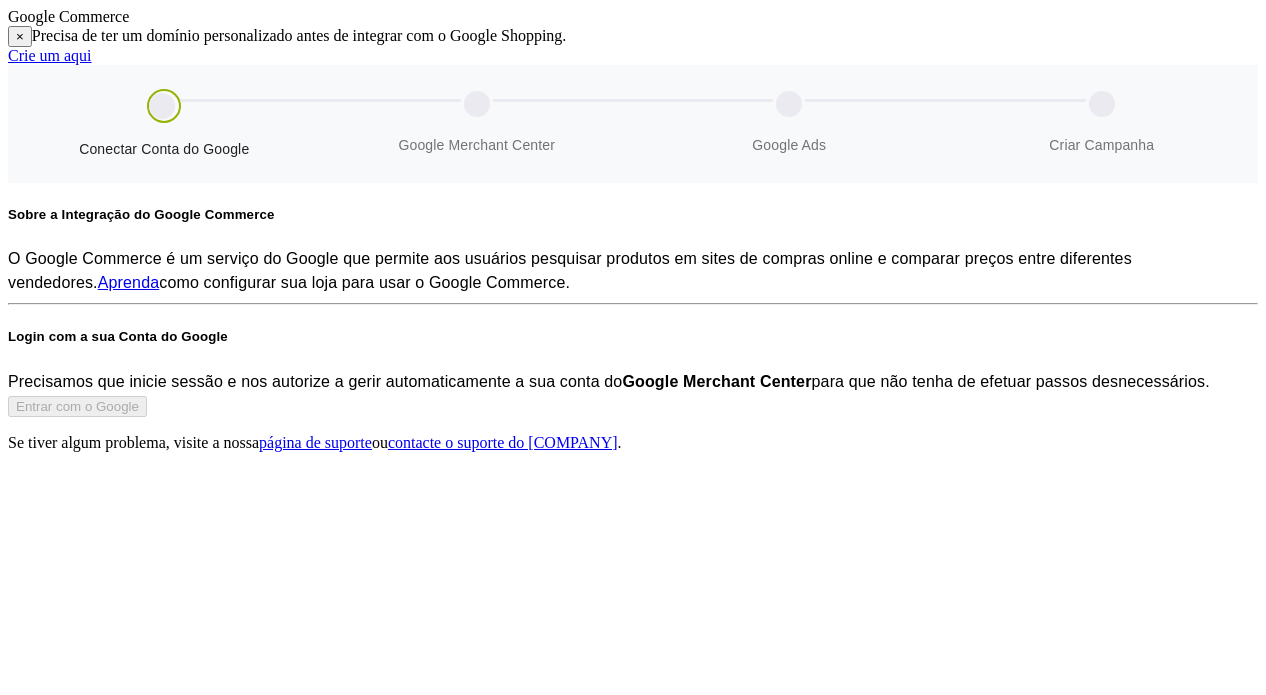 scroll, scrollTop: 0, scrollLeft: 0, axis: both 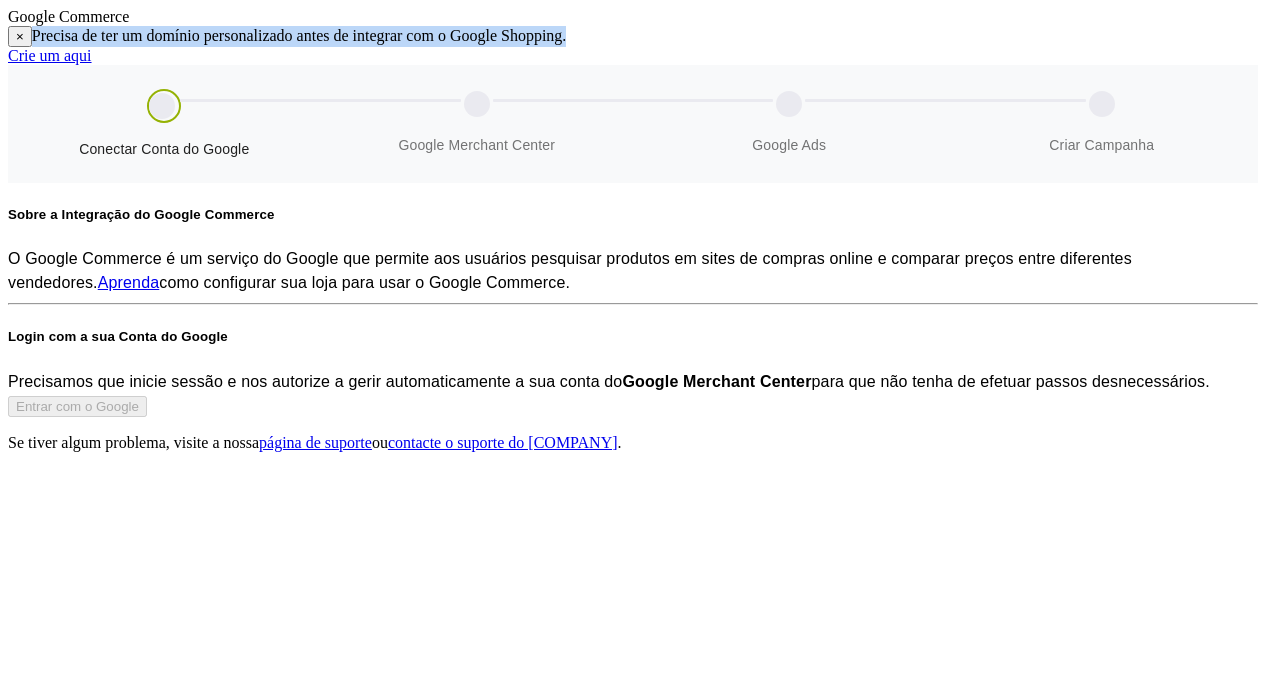 drag, startPoint x: 691, startPoint y: 99, endPoint x: 81, endPoint y: 103, distance: 610.0131 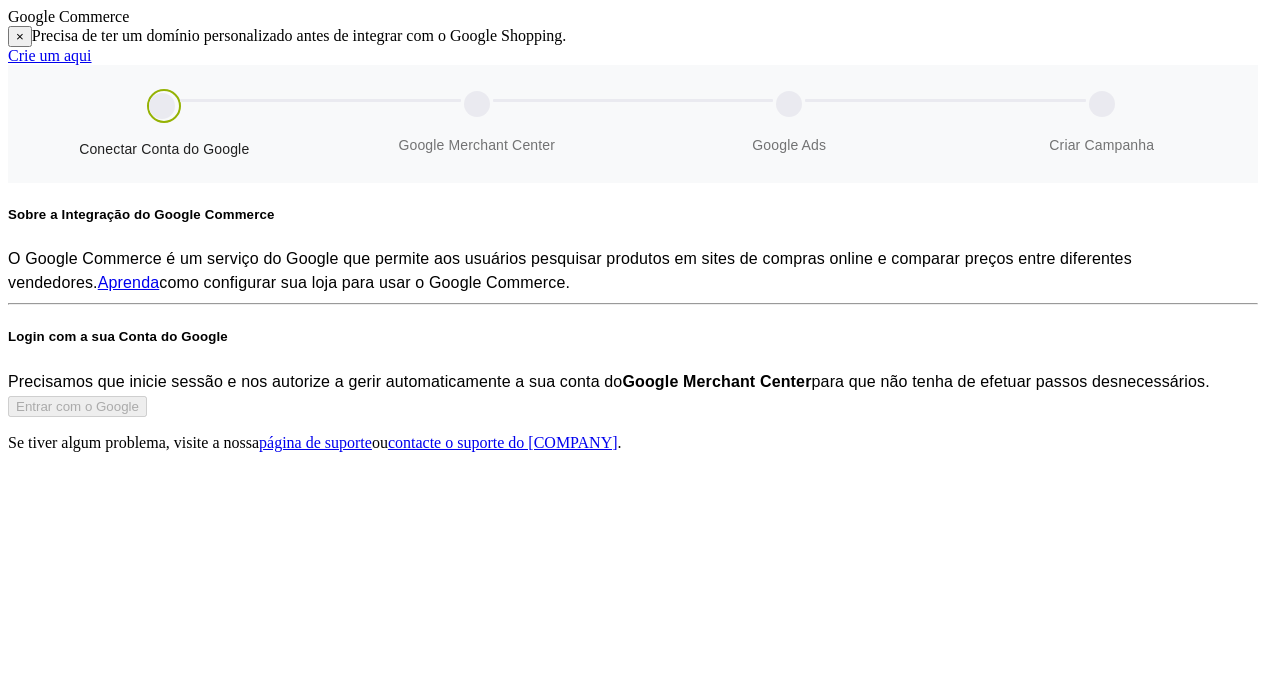 click on "Crie um aqui" at bounding box center [633, 56] 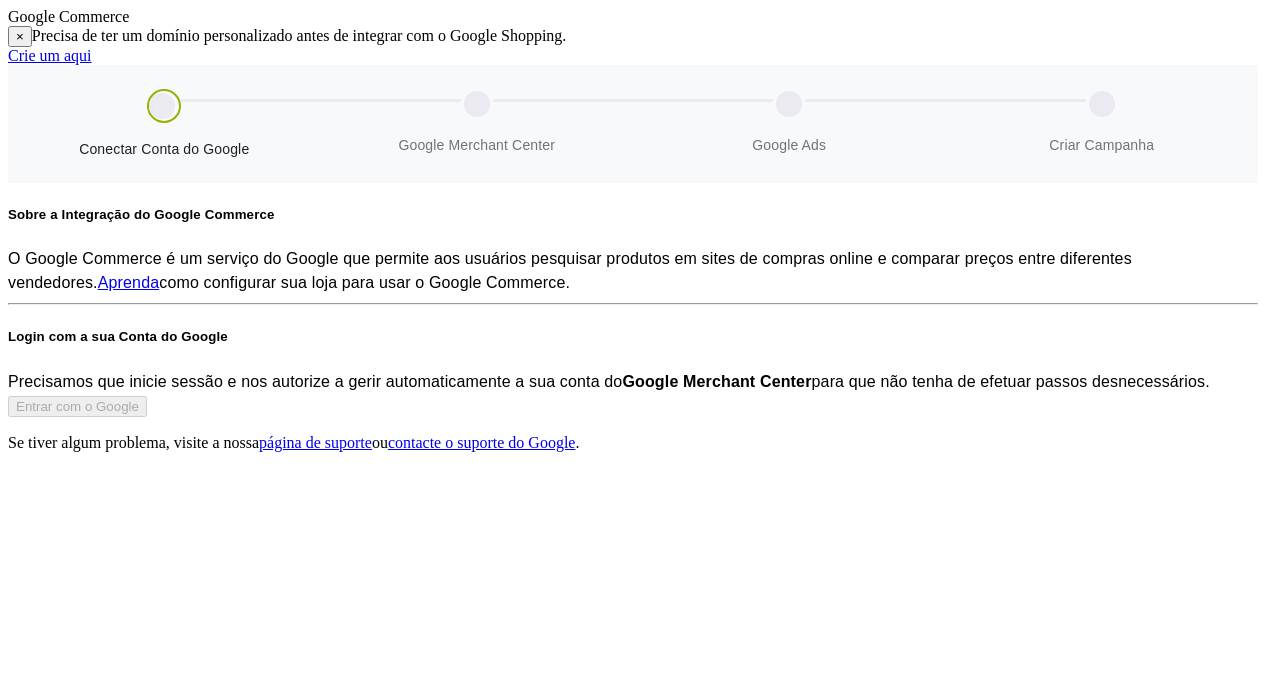 scroll, scrollTop: 0, scrollLeft: 0, axis: both 